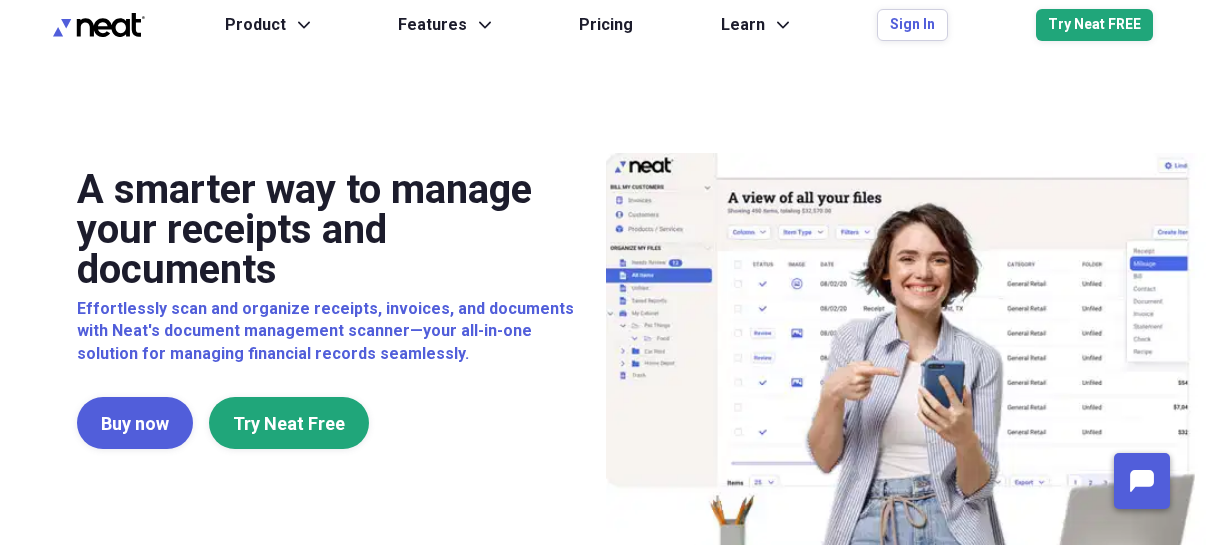 scroll, scrollTop: 0, scrollLeft: 0, axis: both 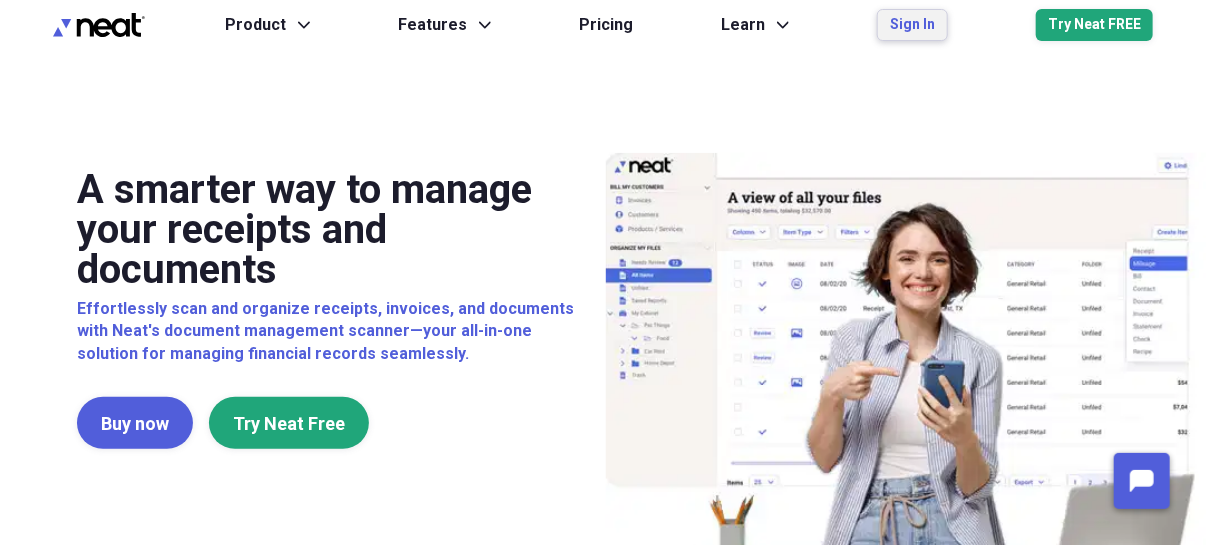 click on "Sign In" at bounding box center (912, 25) 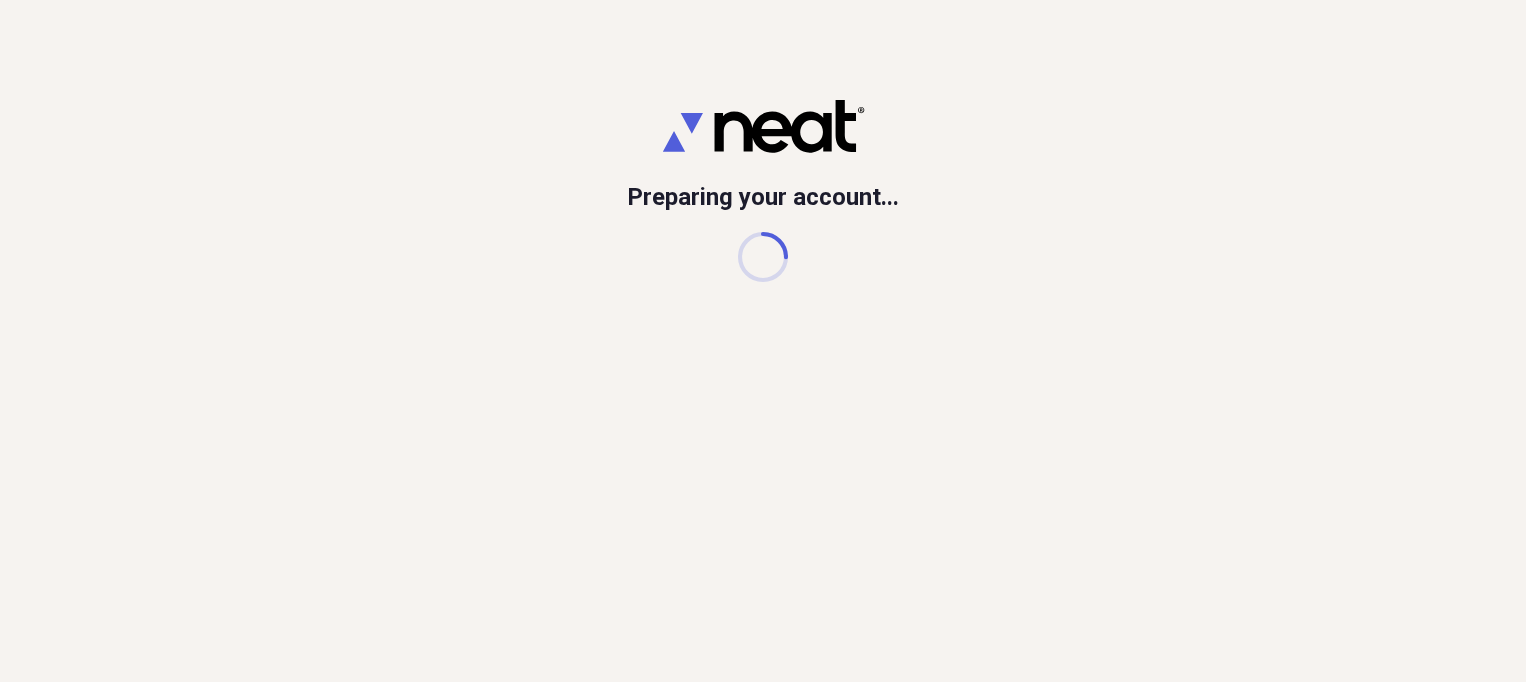 scroll, scrollTop: 0, scrollLeft: 0, axis: both 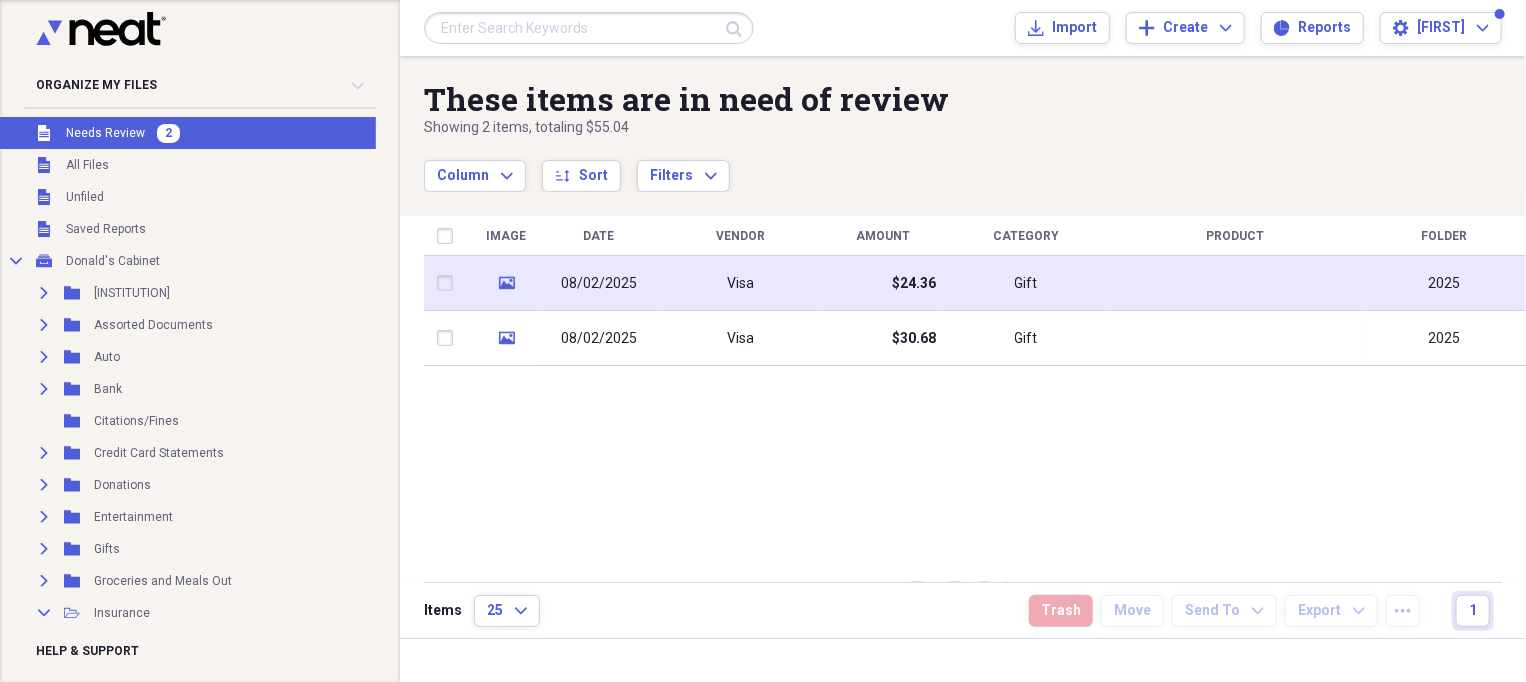 click on "Visa" at bounding box center [740, 284] 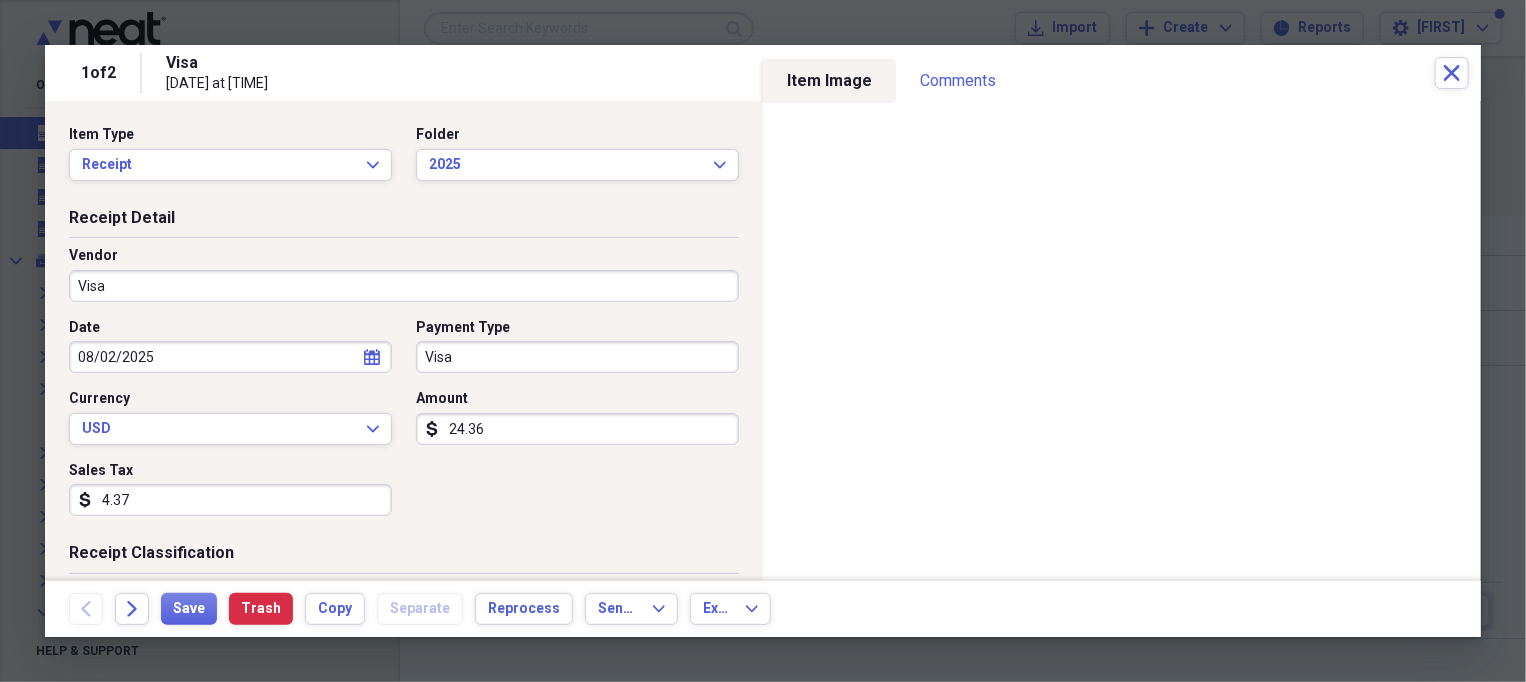 click on "Visa" at bounding box center (404, 286) 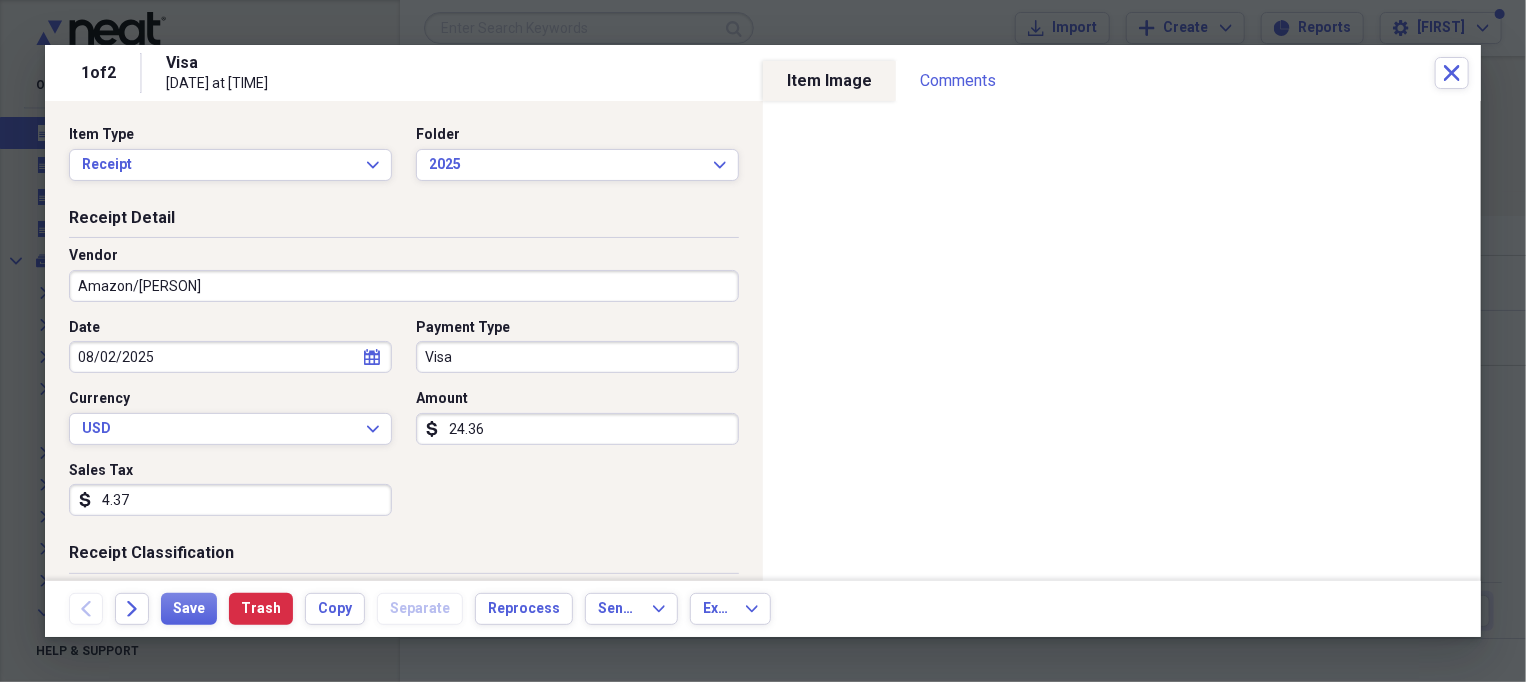 type on "Amazon/[PERSON]" 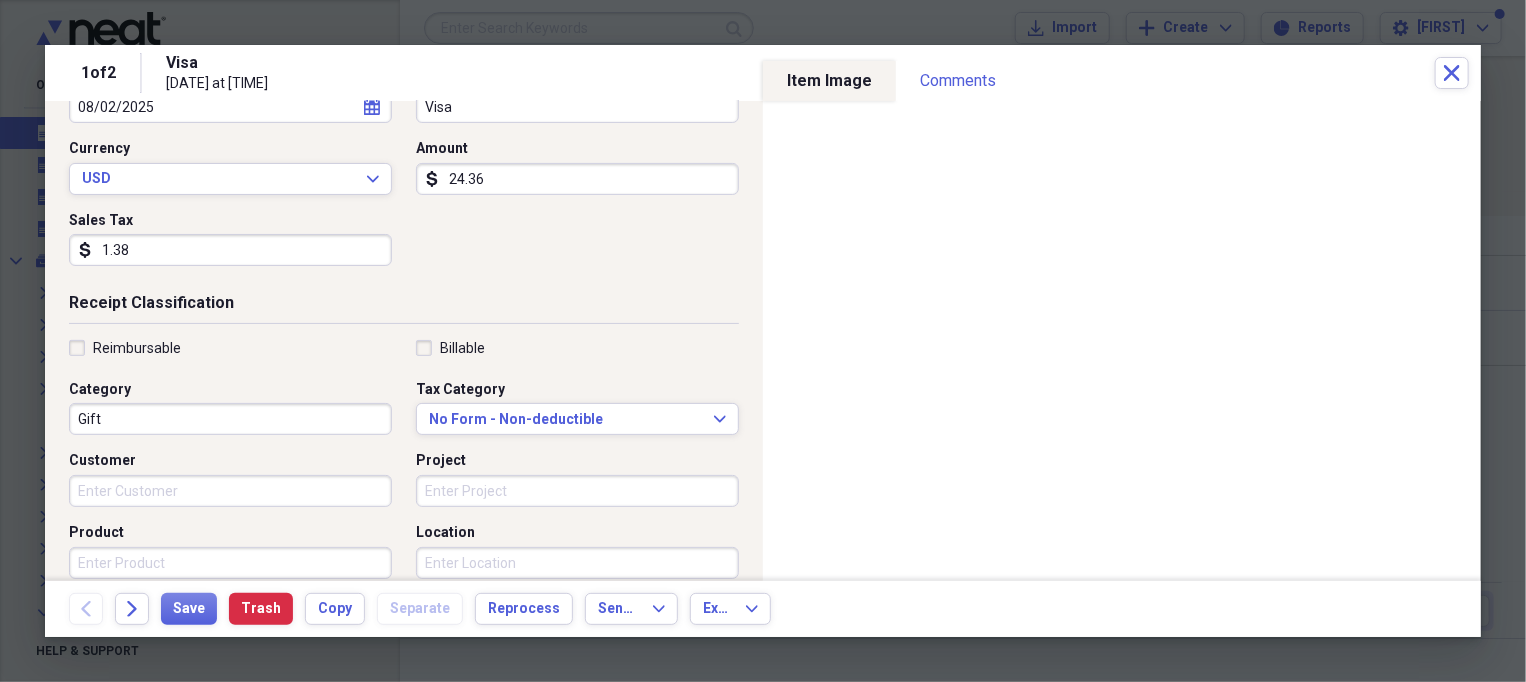 scroll, scrollTop: 500, scrollLeft: 0, axis: vertical 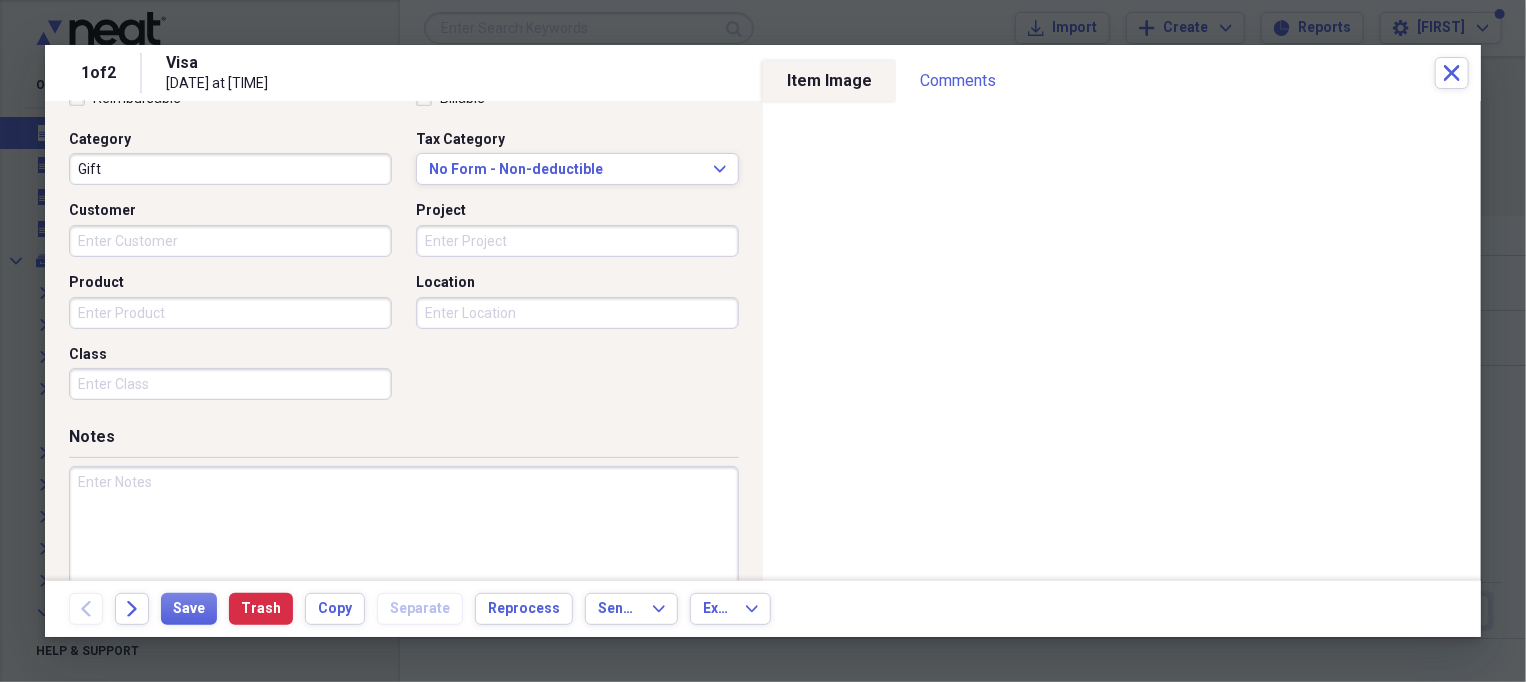 type on "1.38" 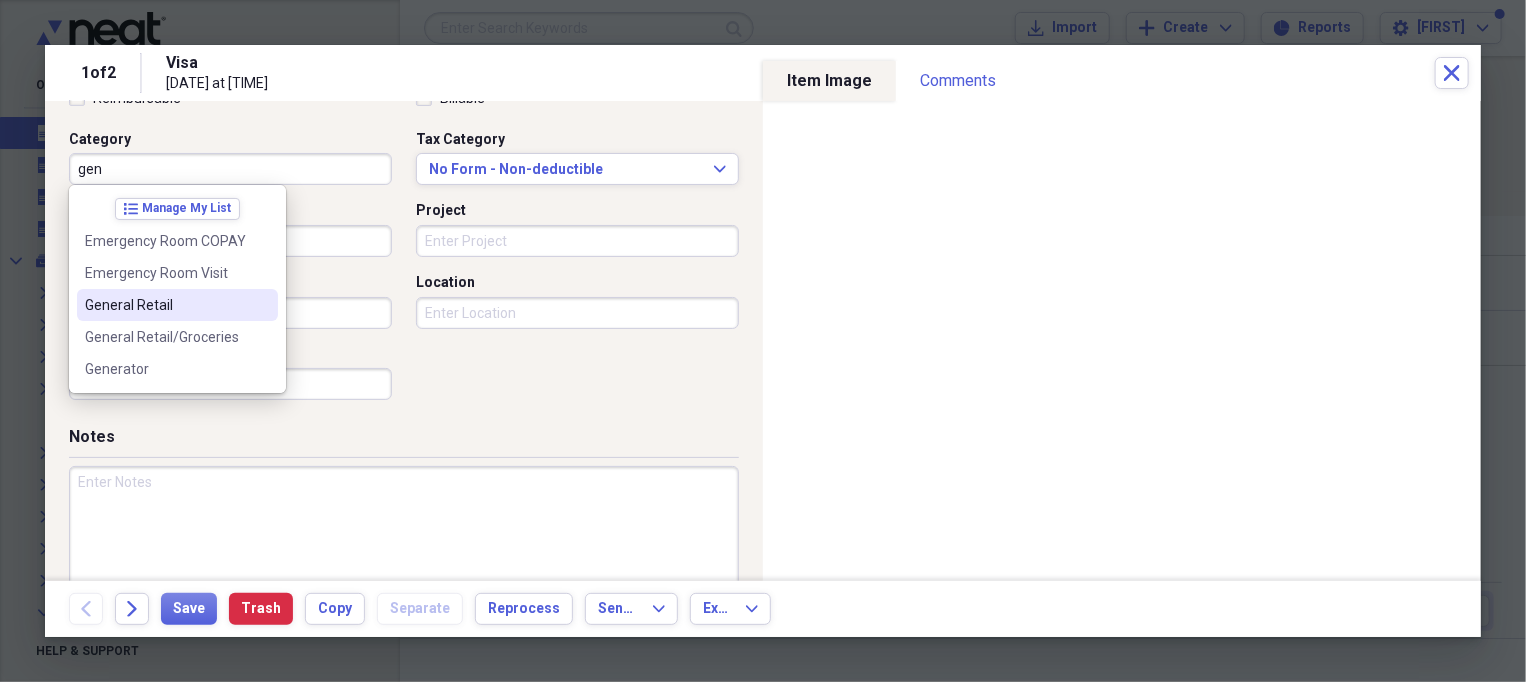 click on "General Retail" at bounding box center (165, 305) 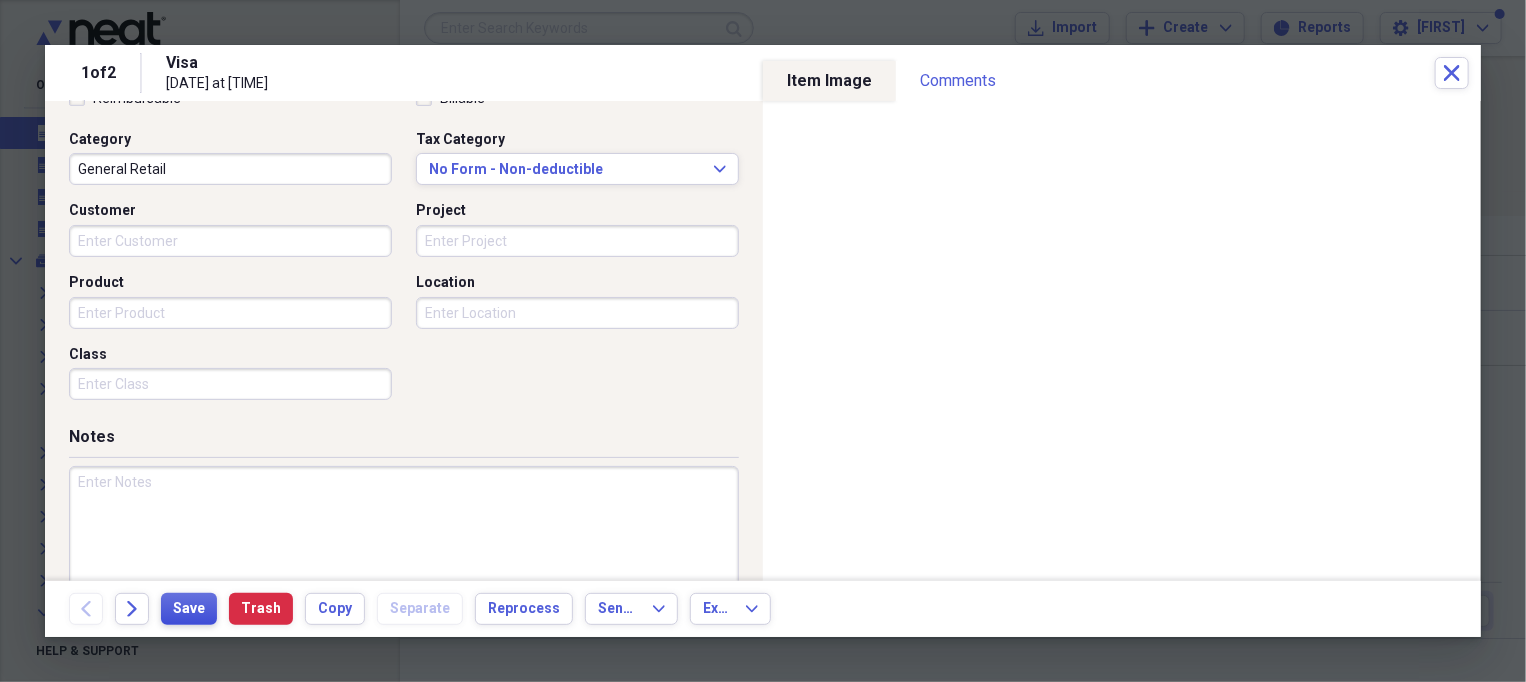 click on "Save" at bounding box center [189, 609] 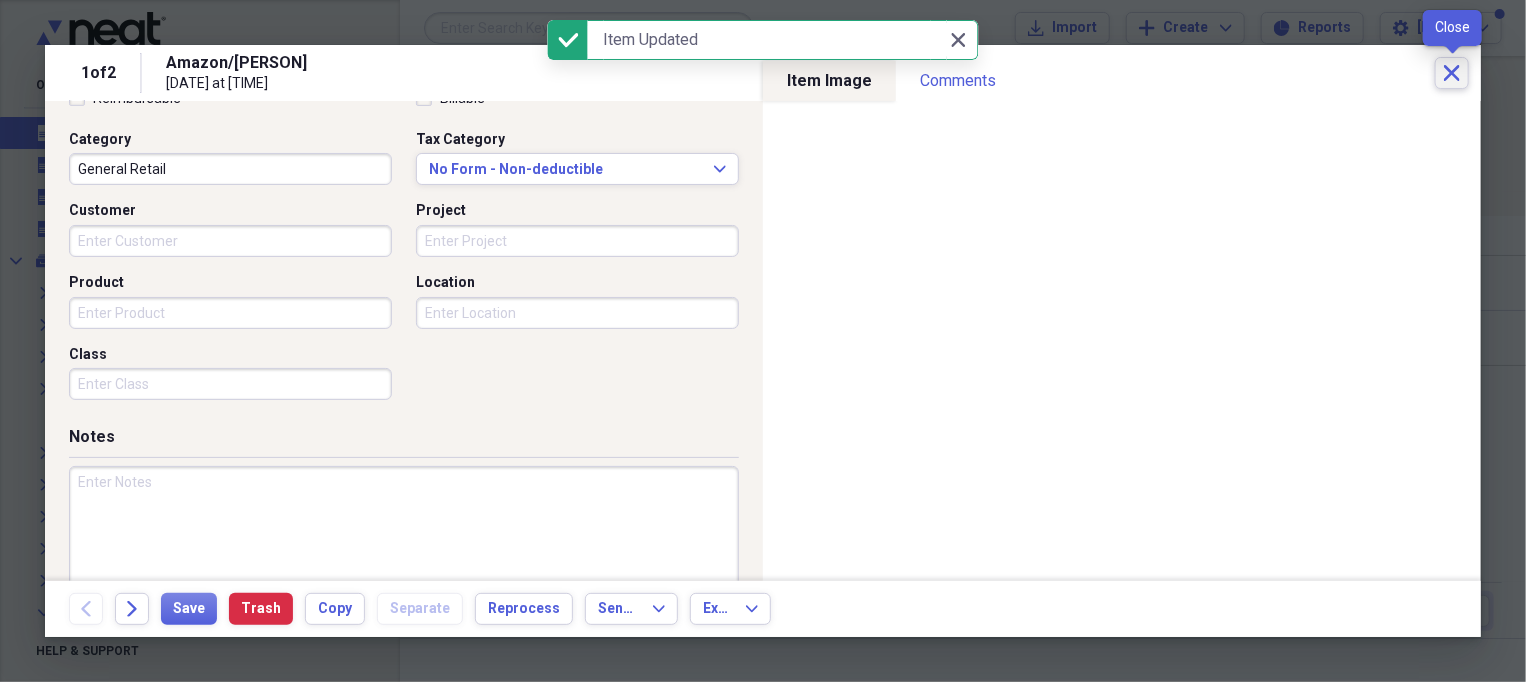 click on "Close" 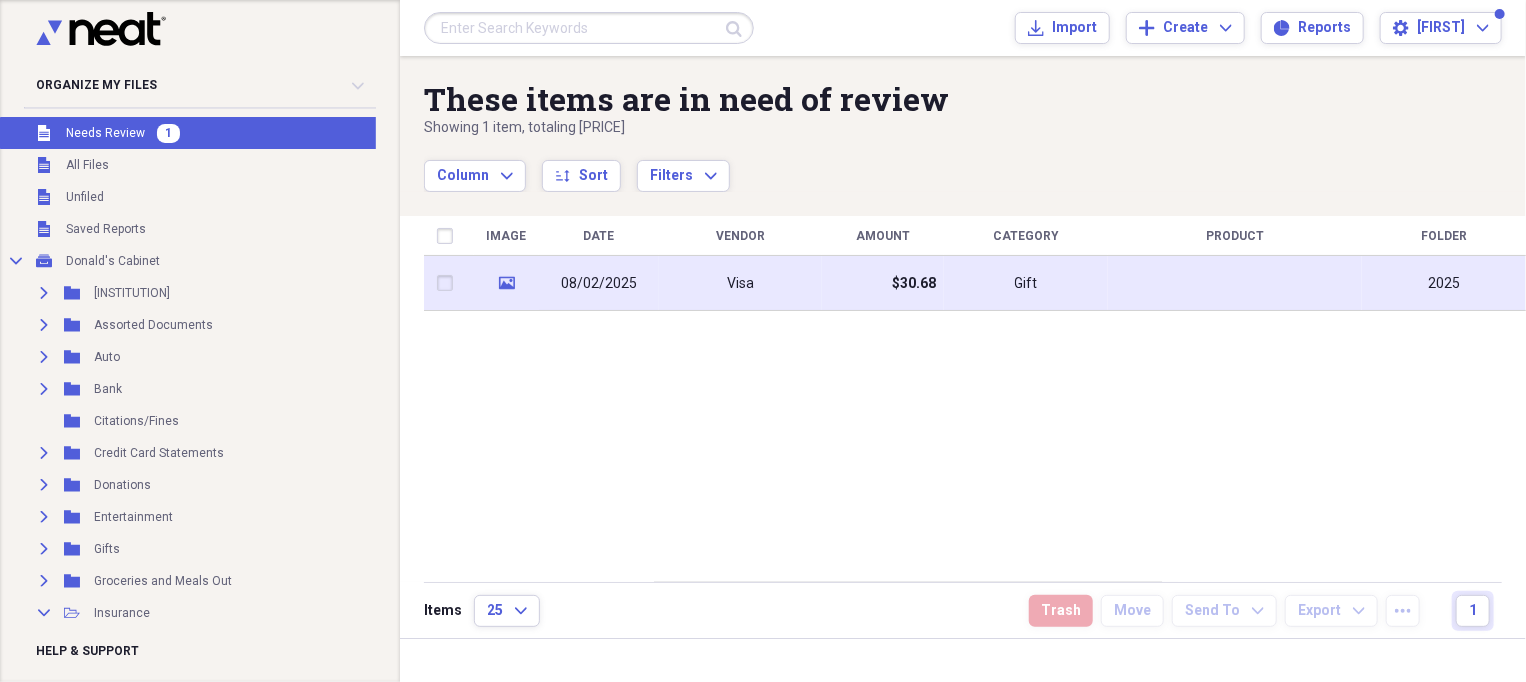 click on "08/02/2025" at bounding box center [599, 284] 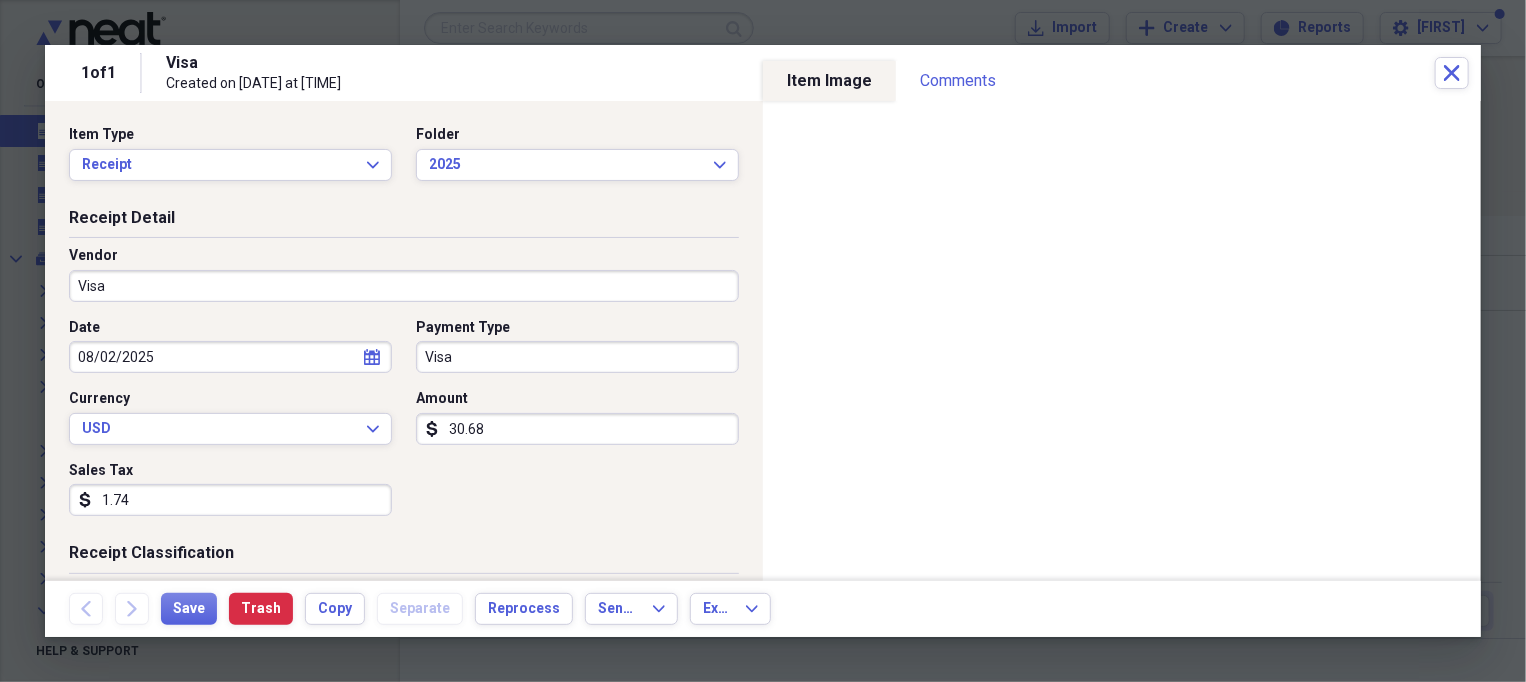 click on "Visa" at bounding box center (404, 286) 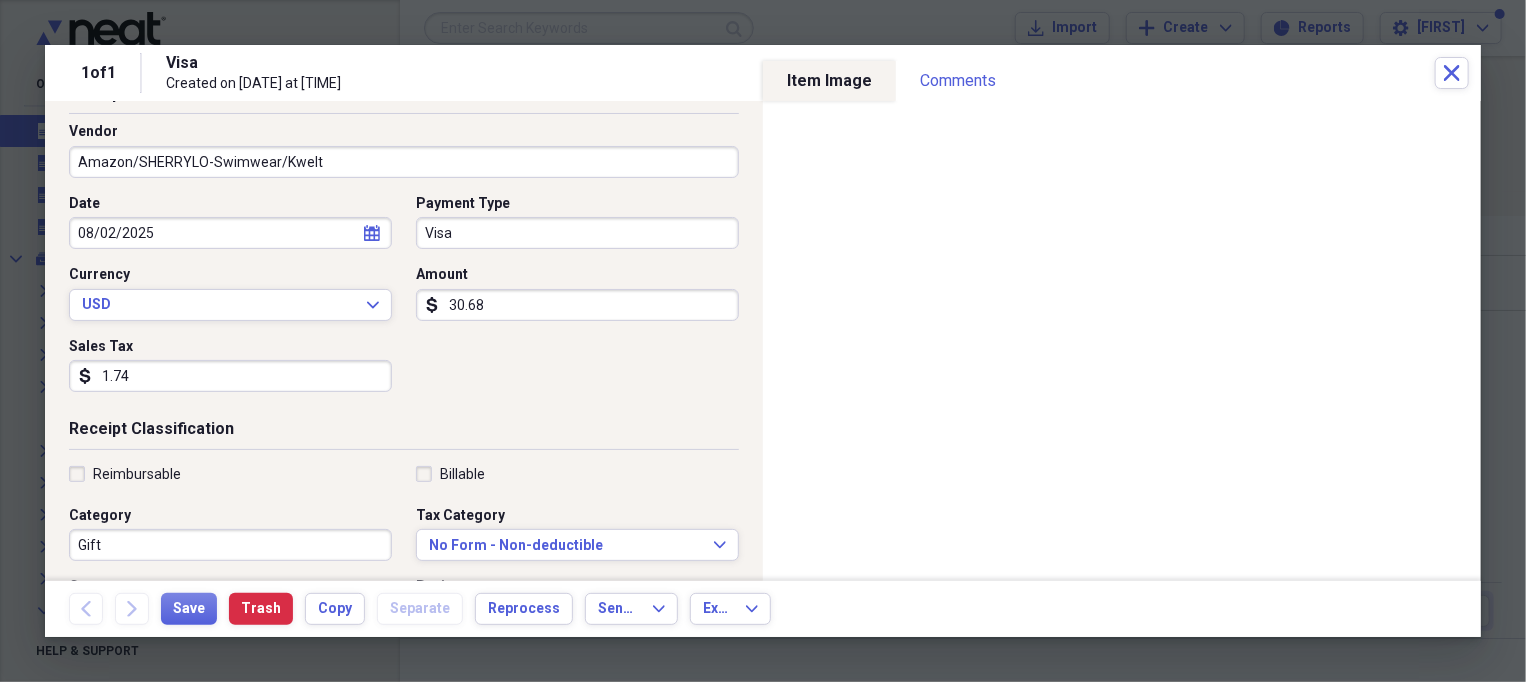 scroll, scrollTop: 250, scrollLeft: 0, axis: vertical 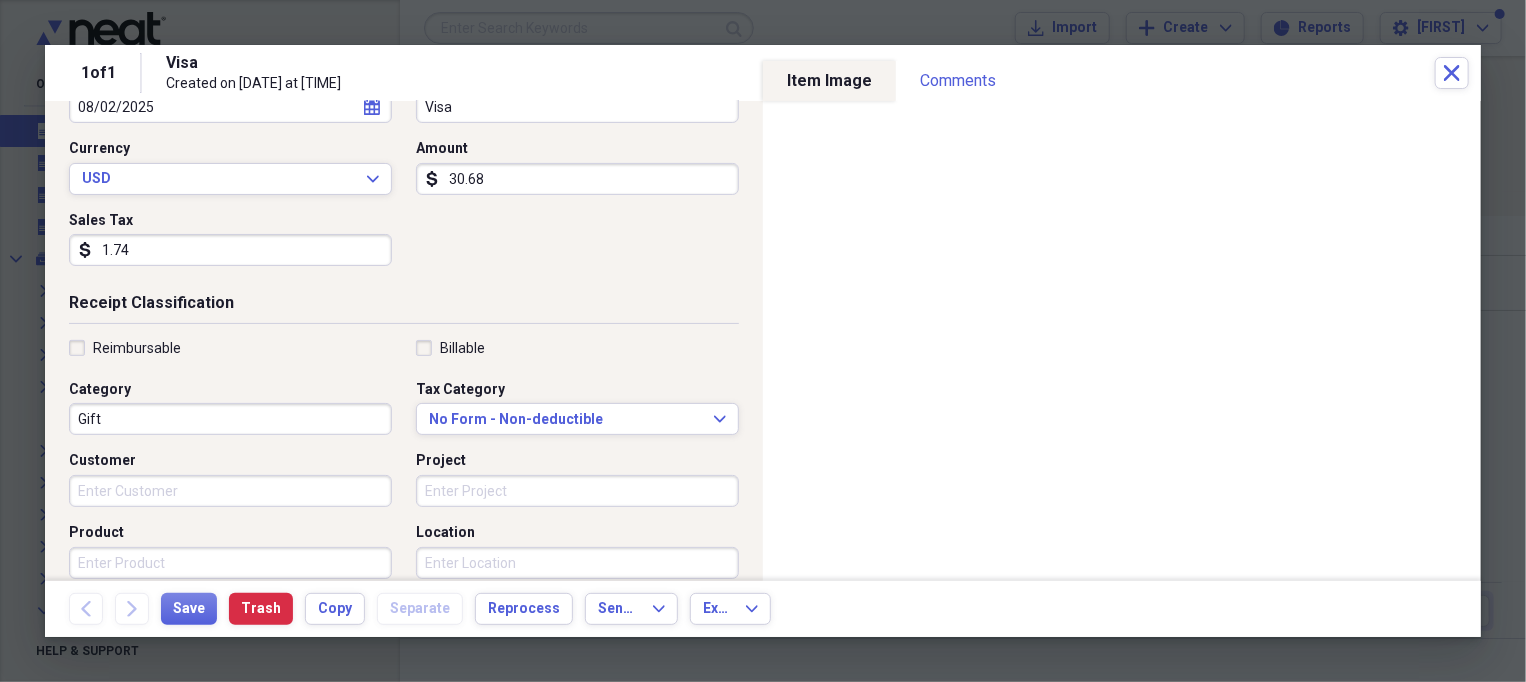 type on "Amazon/SHERRYLO-Swimwear/Kwelt" 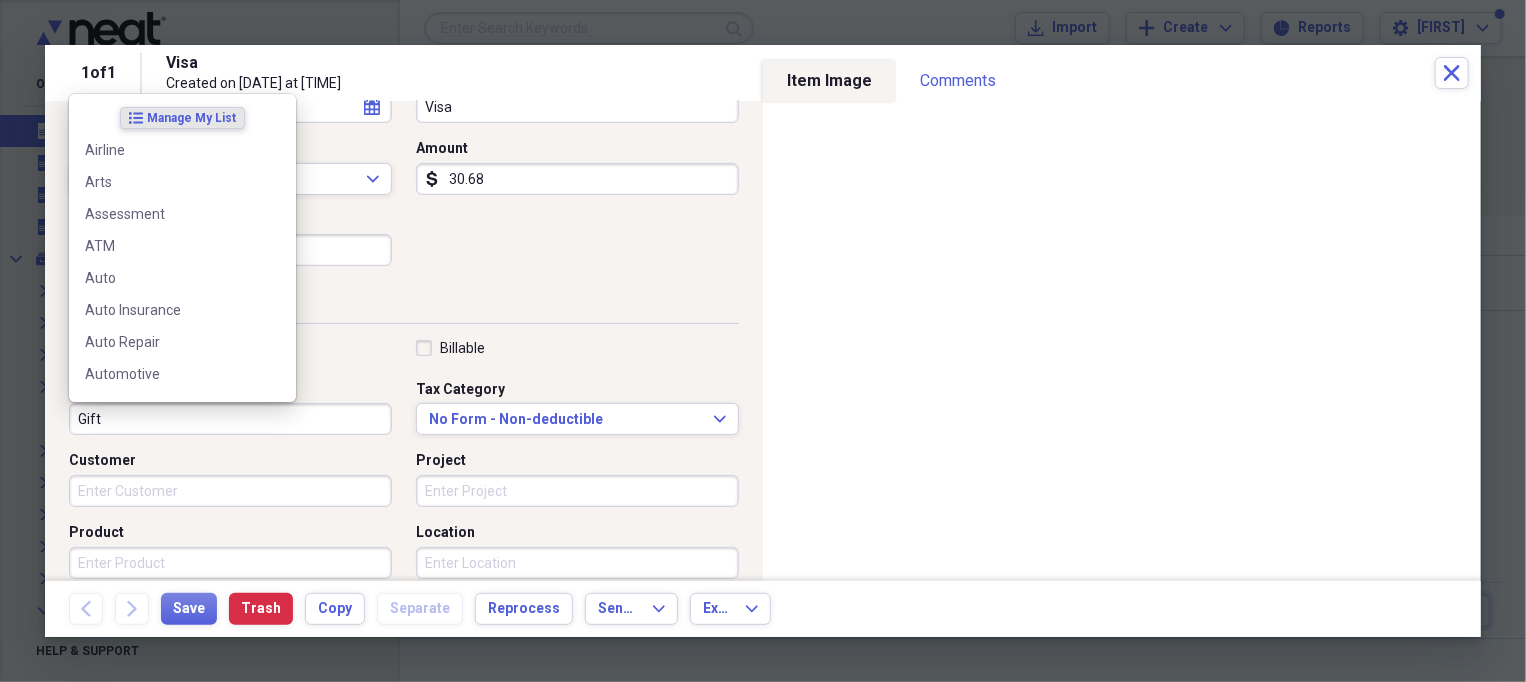 click on "Gift" at bounding box center (230, 419) 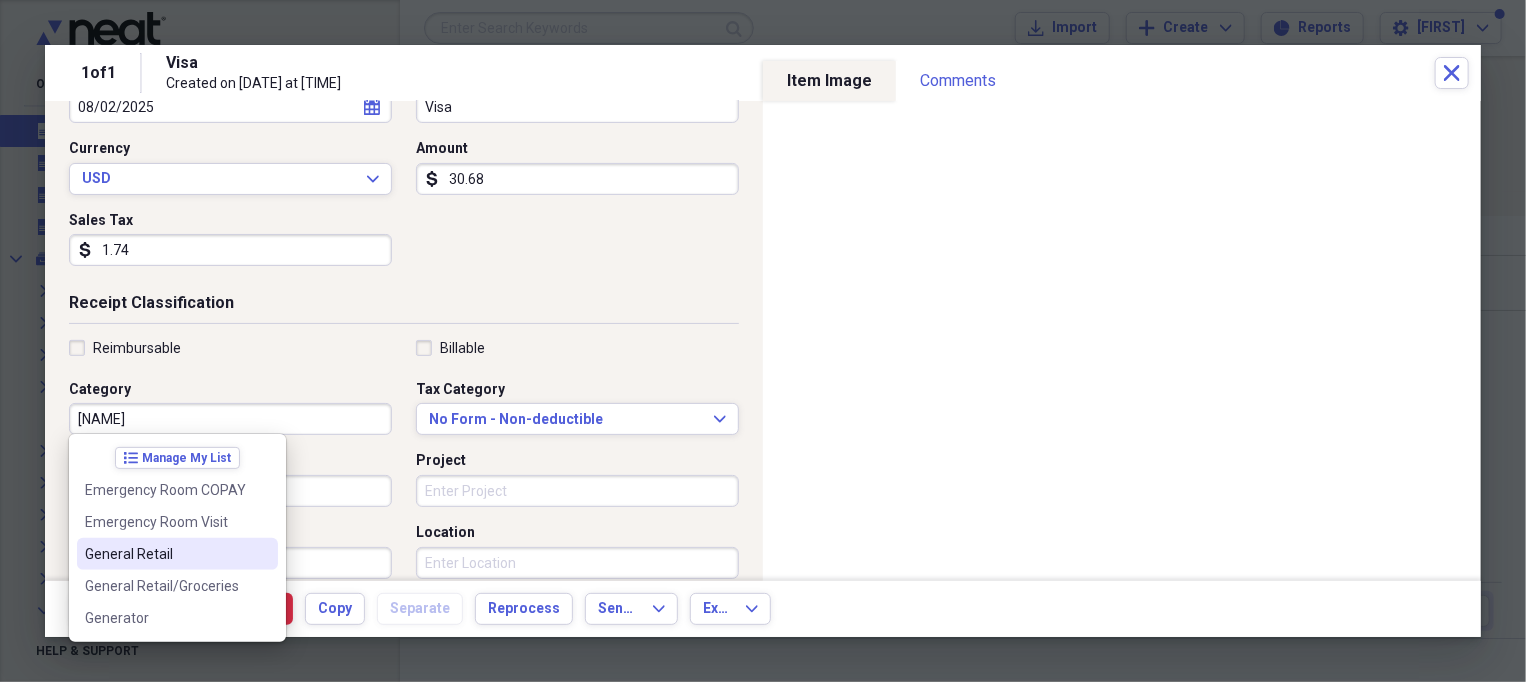 click on "General Retail" at bounding box center (165, 554) 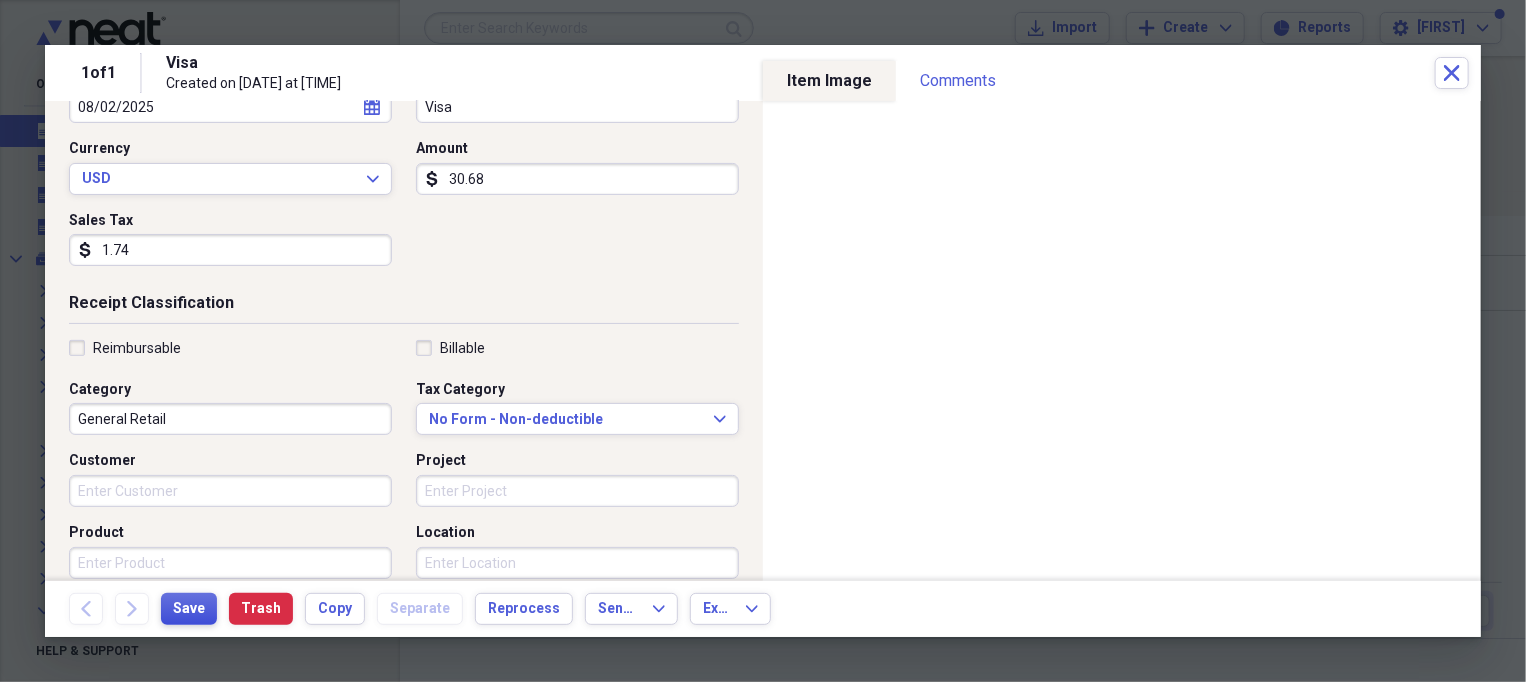 click on "Save" at bounding box center (189, 609) 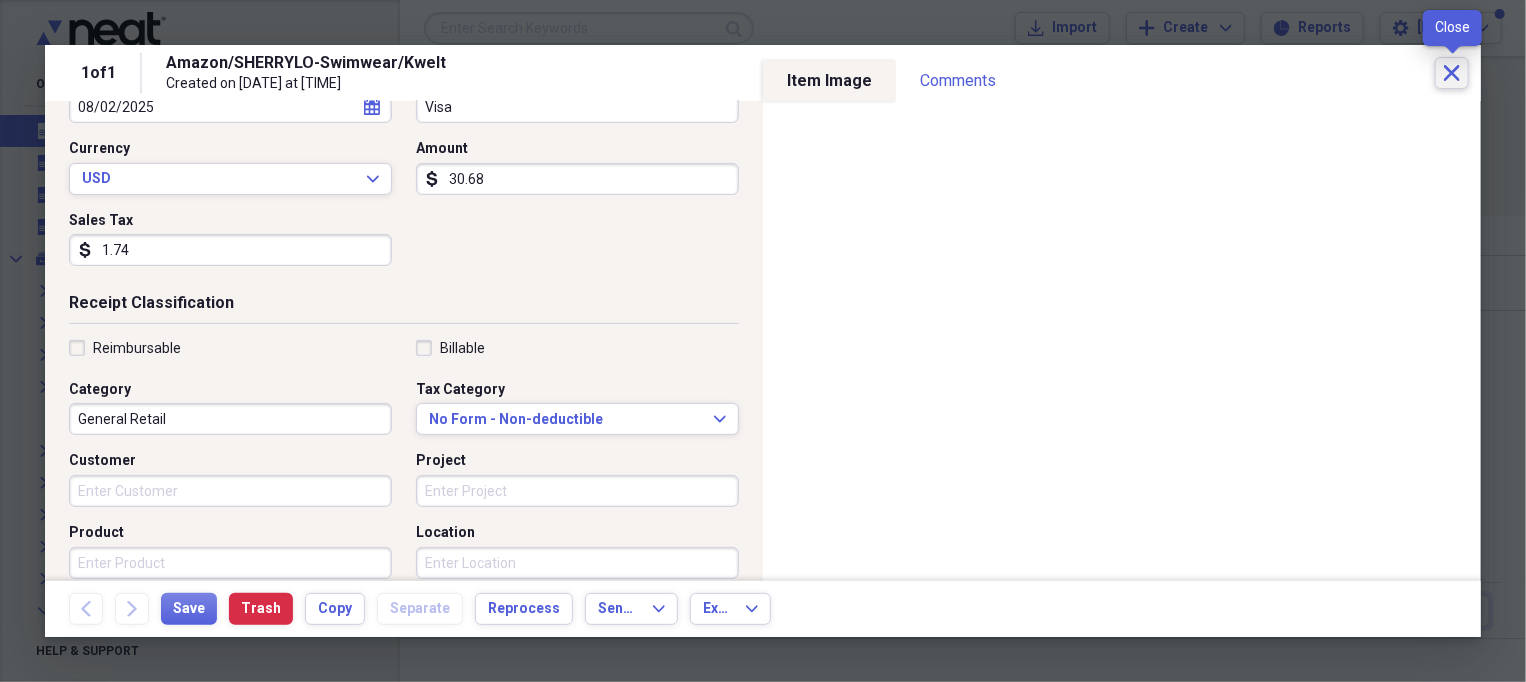 drag, startPoint x: 1460, startPoint y: 75, endPoint x: 809, endPoint y: 0, distance: 655.306 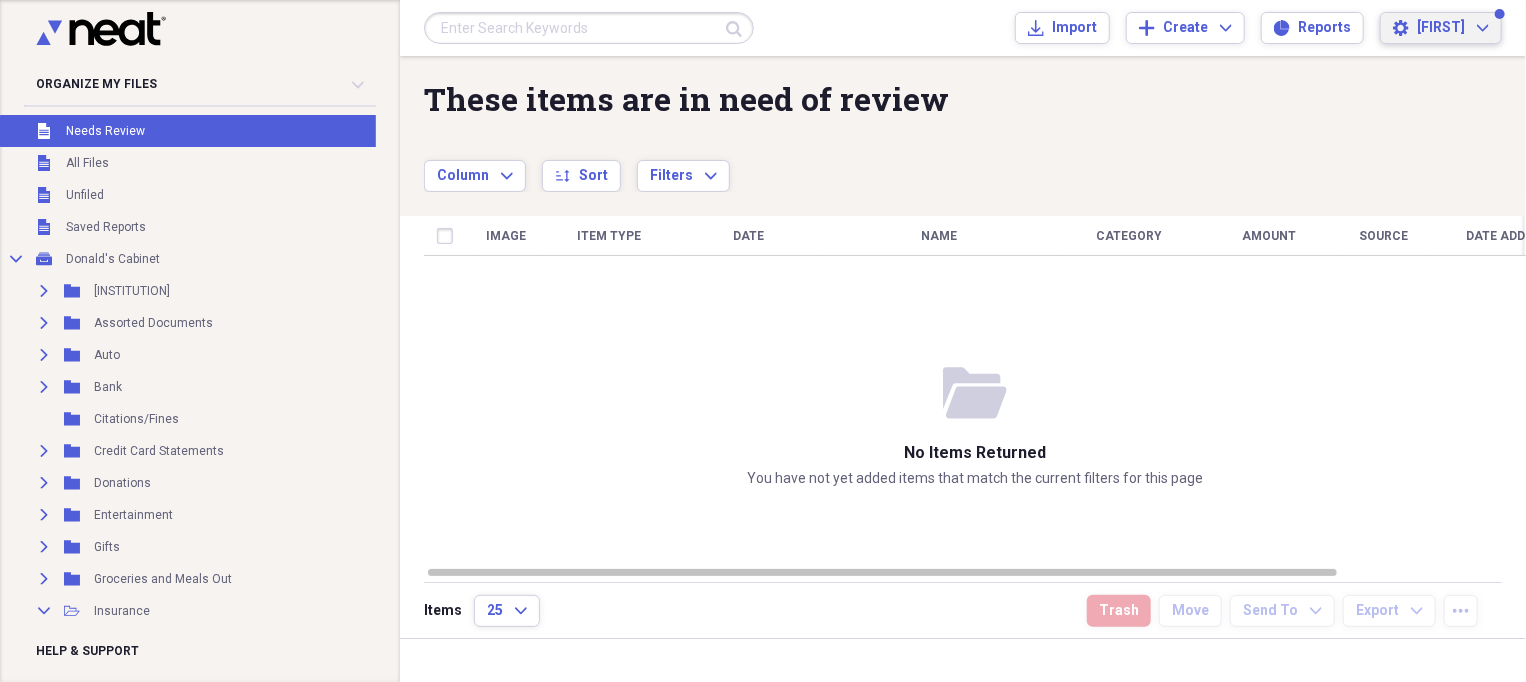 click on "[FIRST]" at bounding box center (1441, 28) 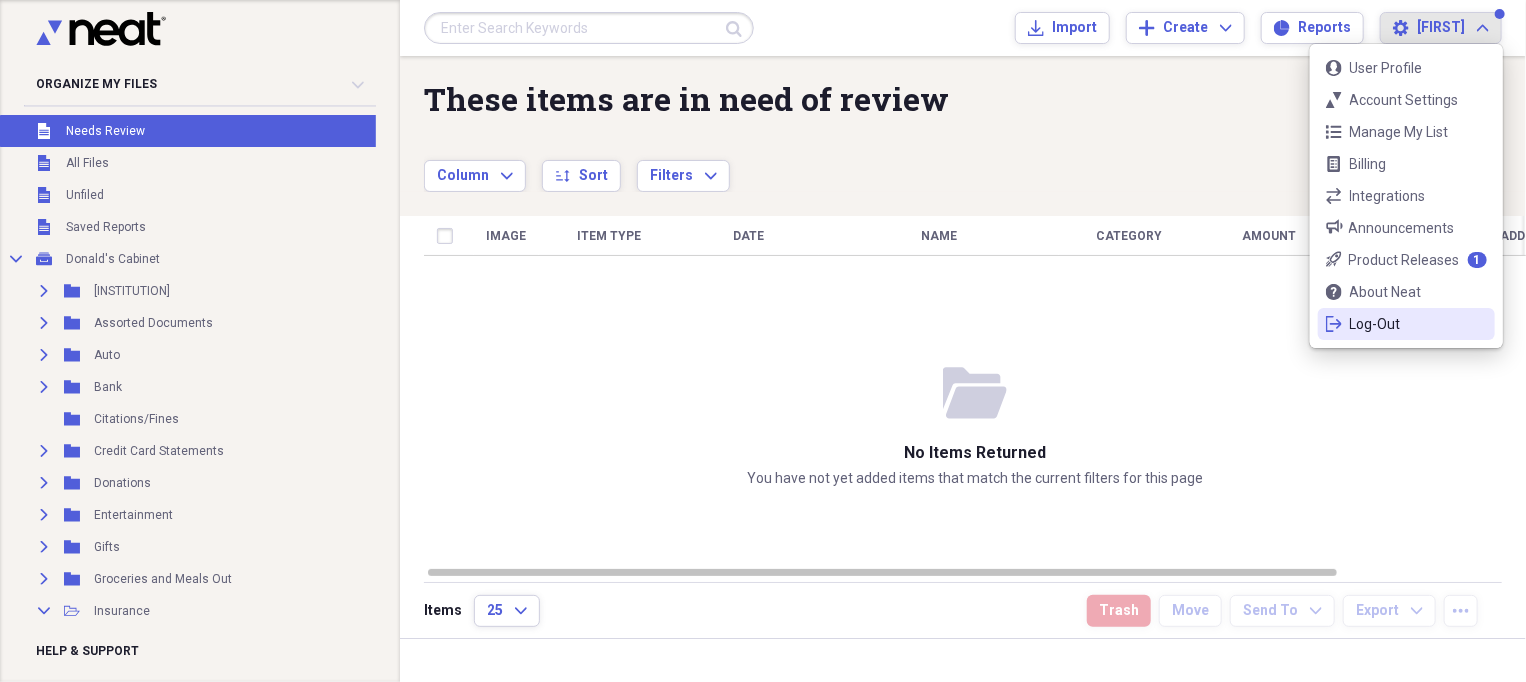 click on "Log-Out" at bounding box center [1406, 324] 